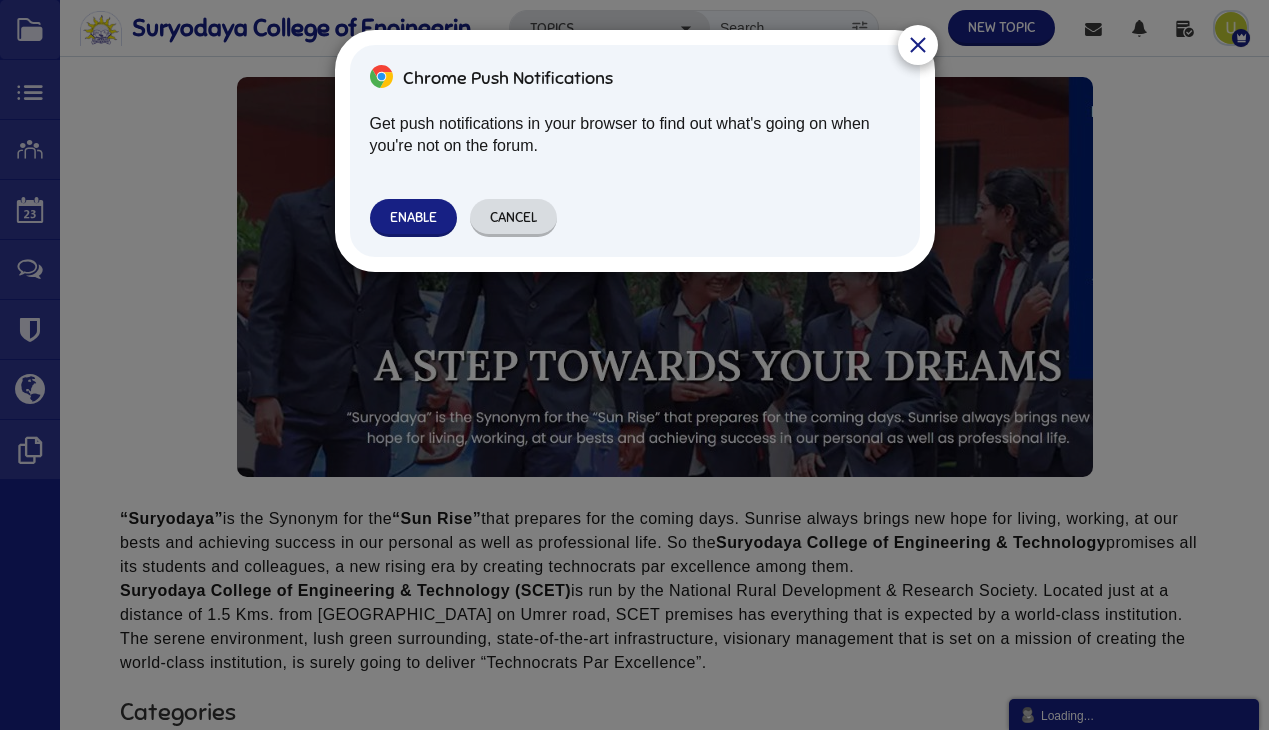 scroll, scrollTop: 0, scrollLeft: 0, axis: both 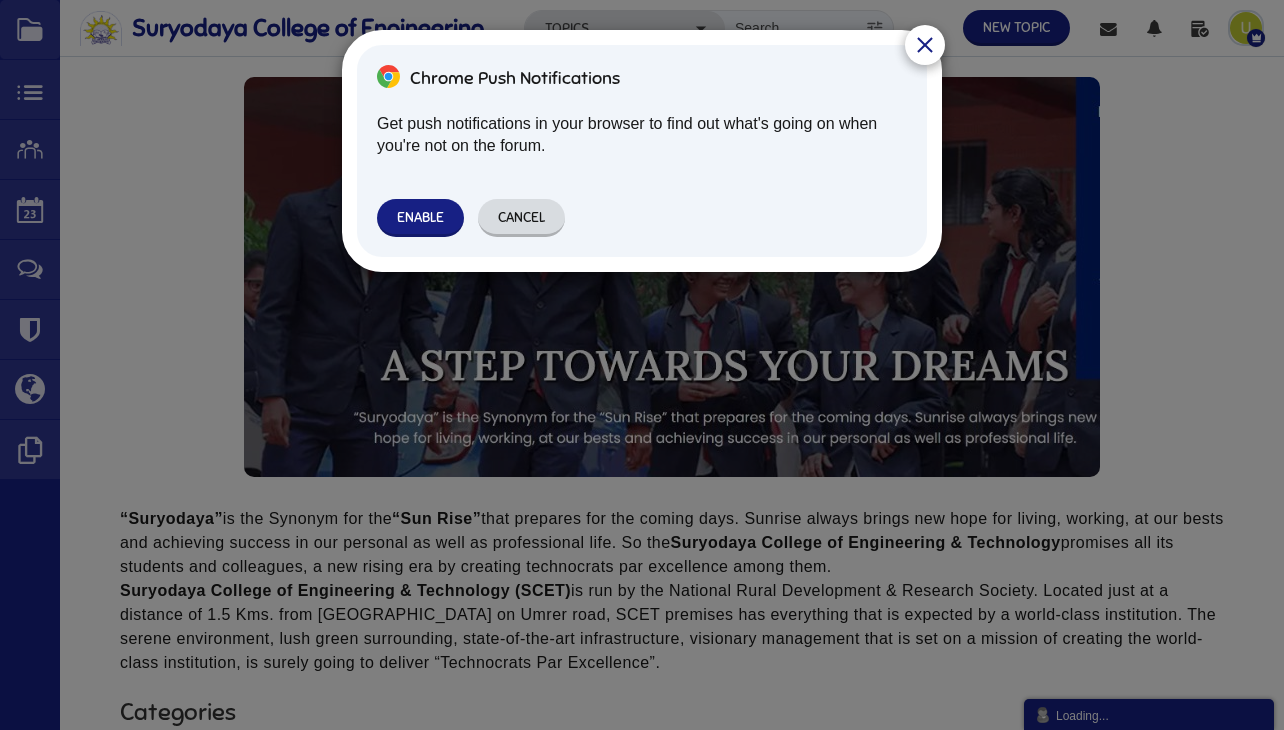 click on "Cancel" at bounding box center [521, 218] 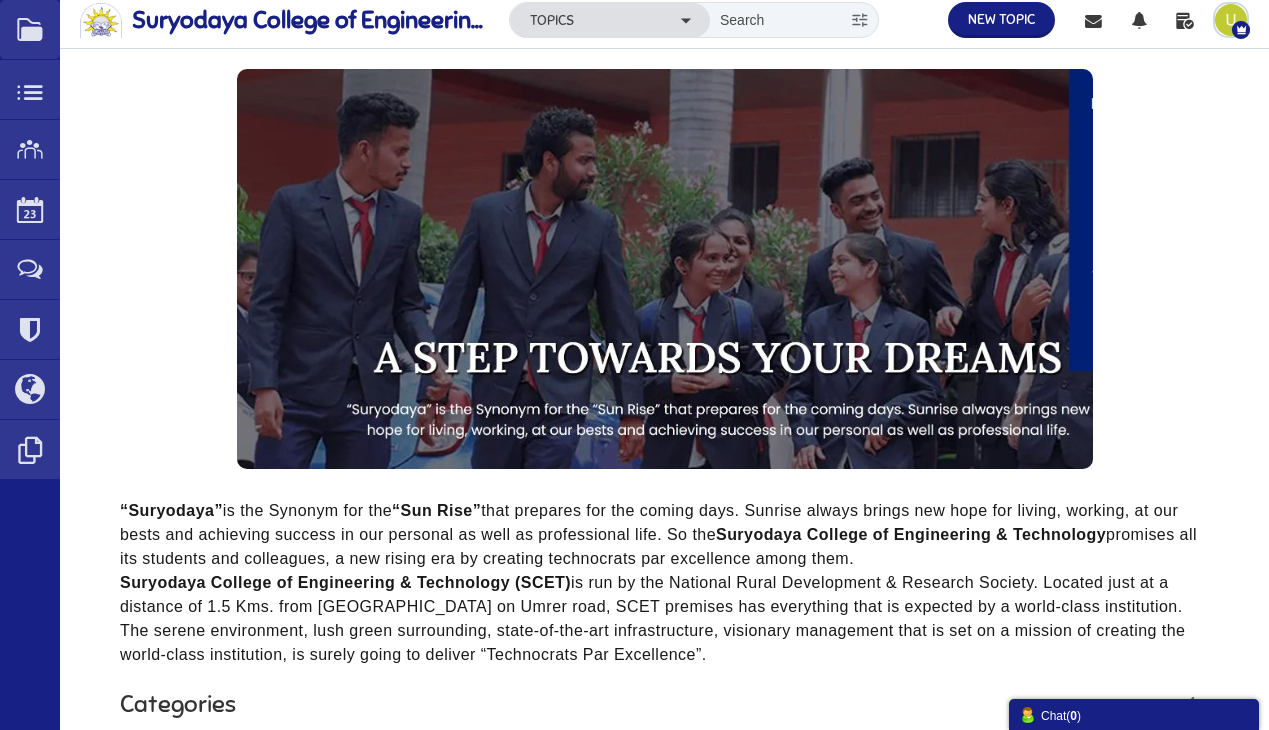 scroll, scrollTop: 0, scrollLeft: 0, axis: both 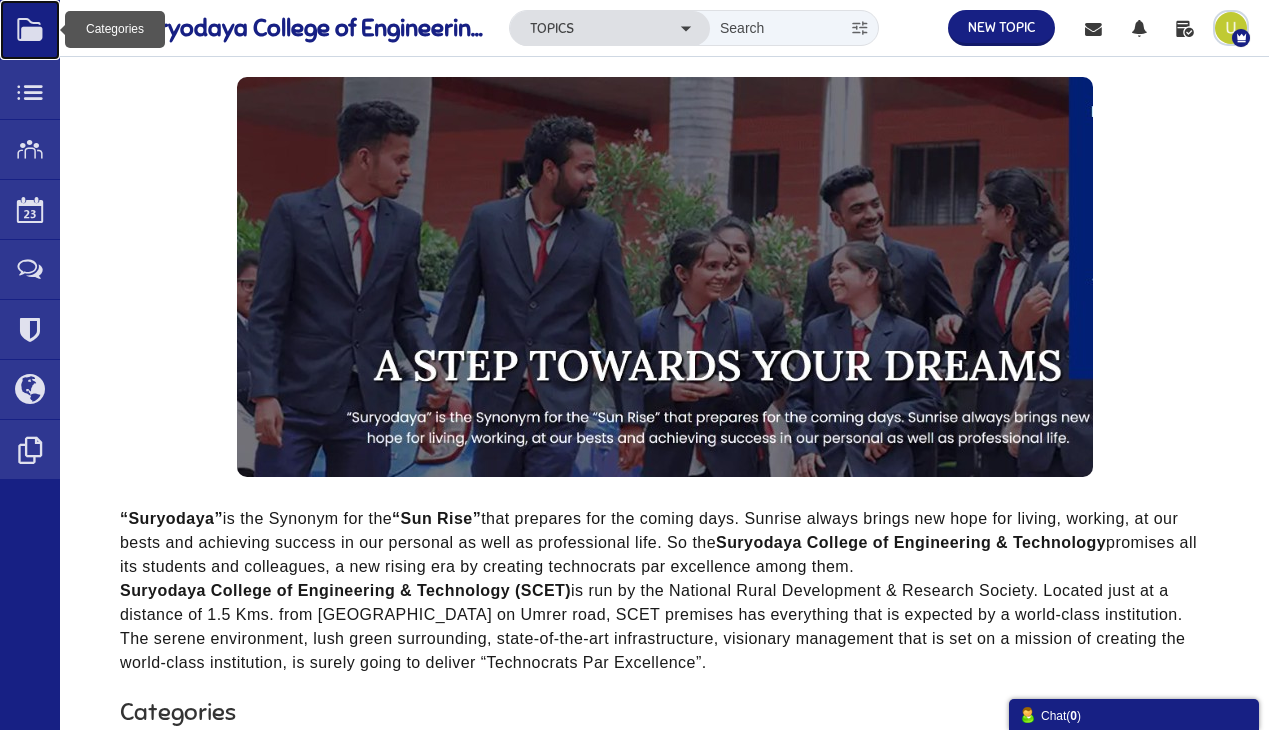 click at bounding box center [30, 30] 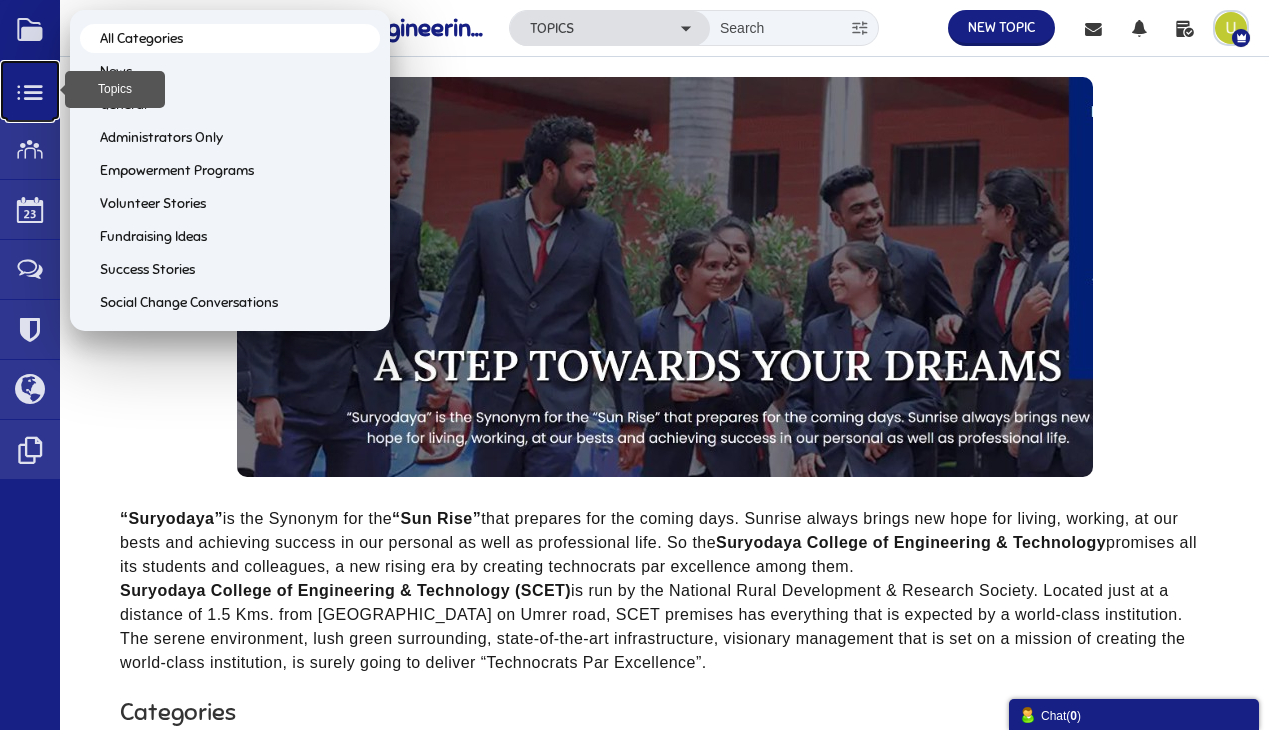 click at bounding box center (30, 90) 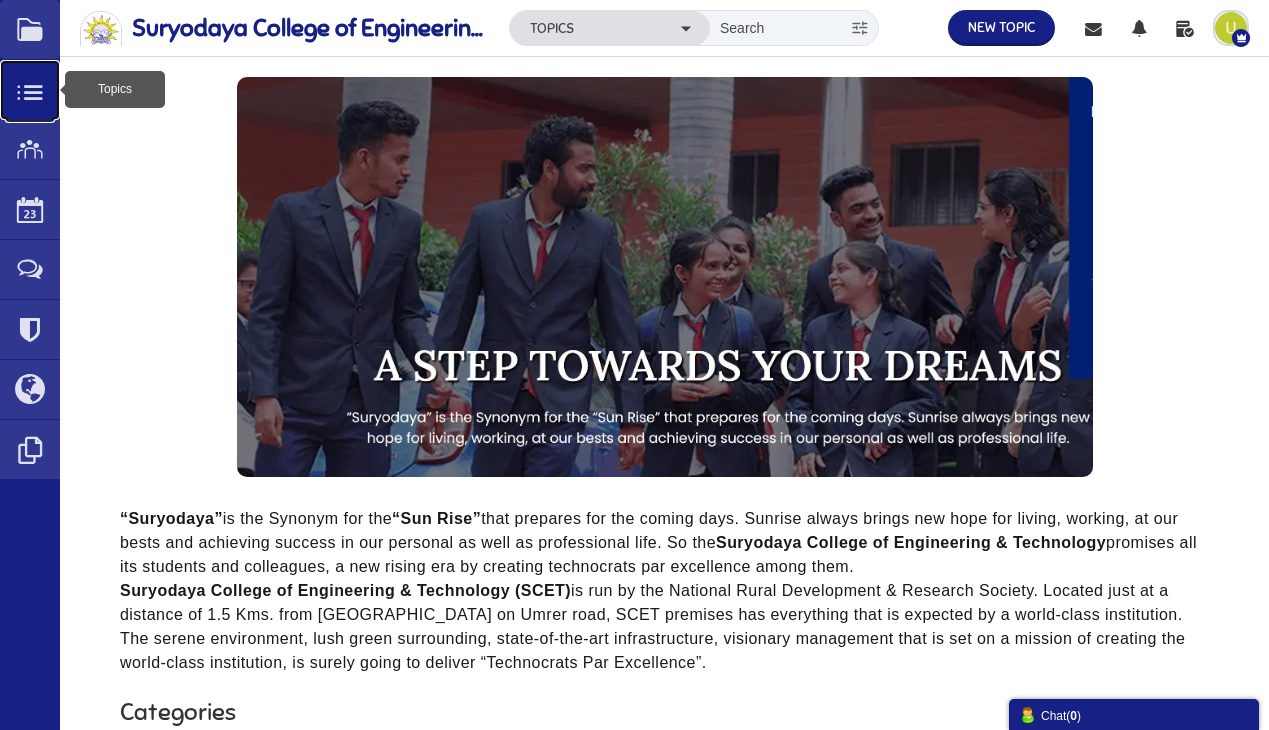 click at bounding box center [30, 90] 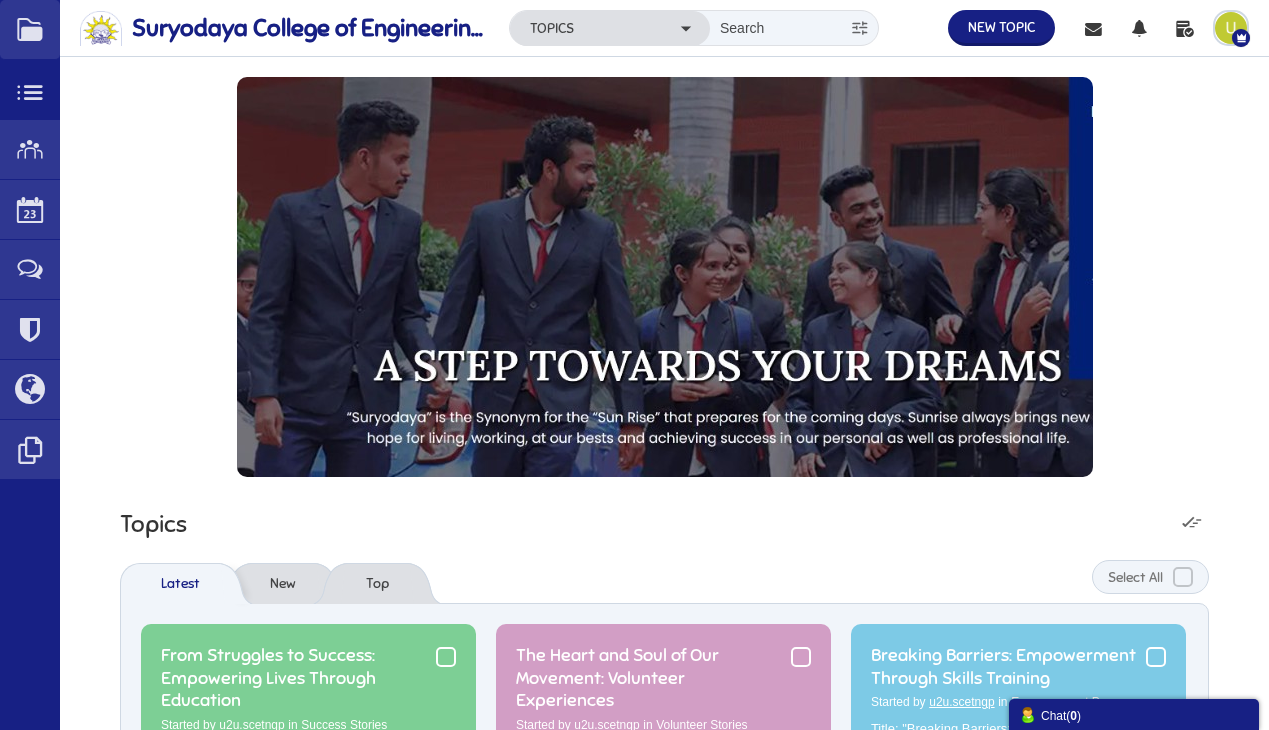 scroll, scrollTop: 0, scrollLeft: 0, axis: both 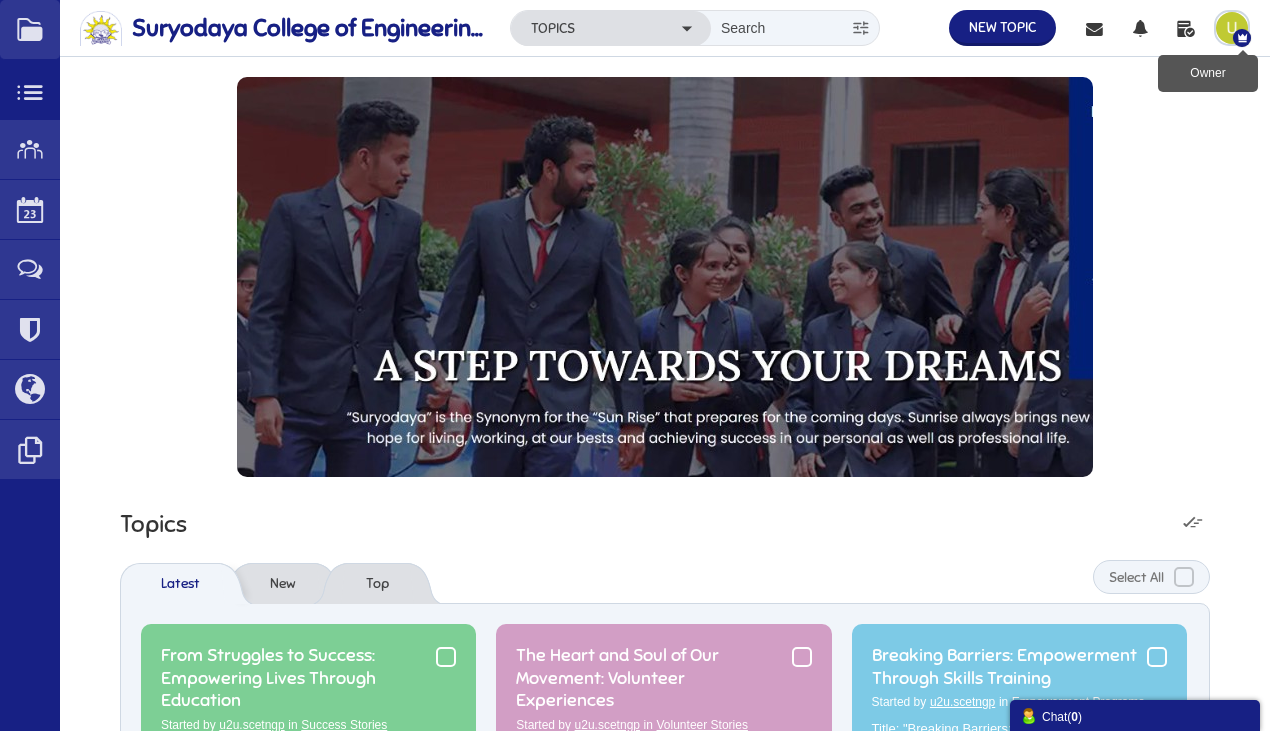 click at bounding box center [1242, 38] 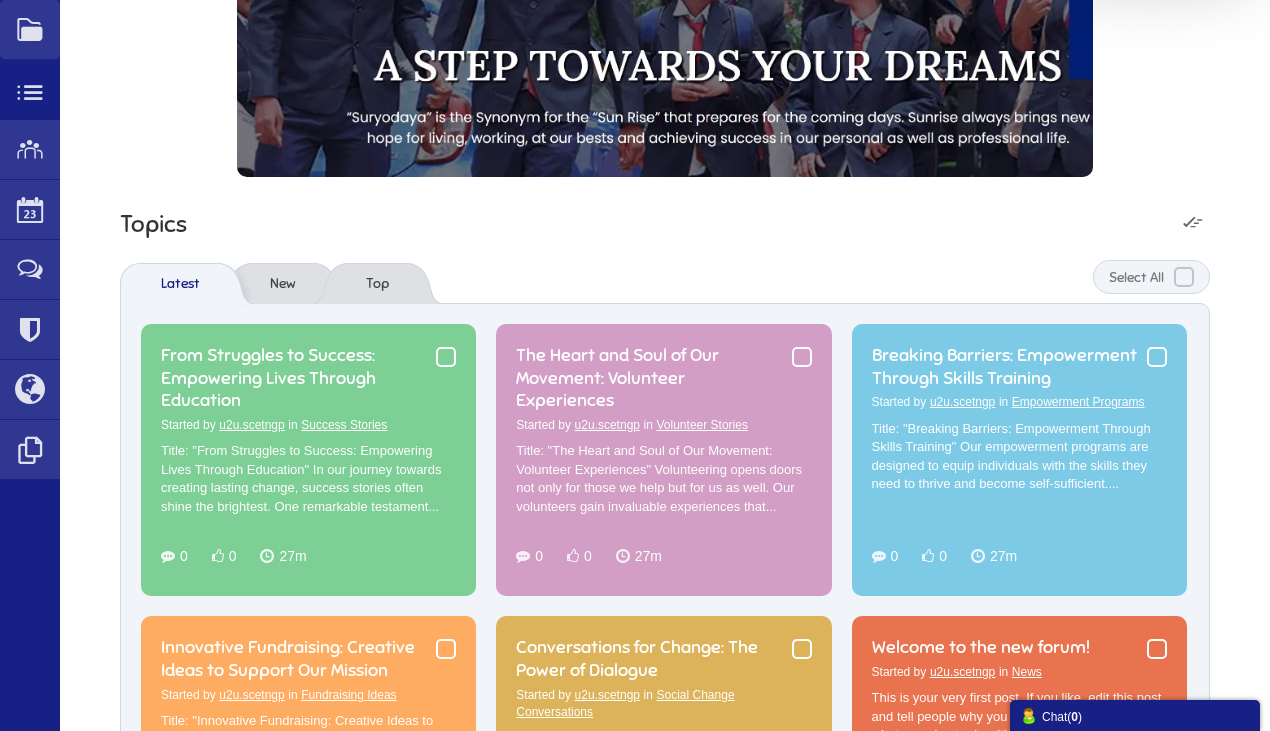 scroll, scrollTop: 0, scrollLeft: 0, axis: both 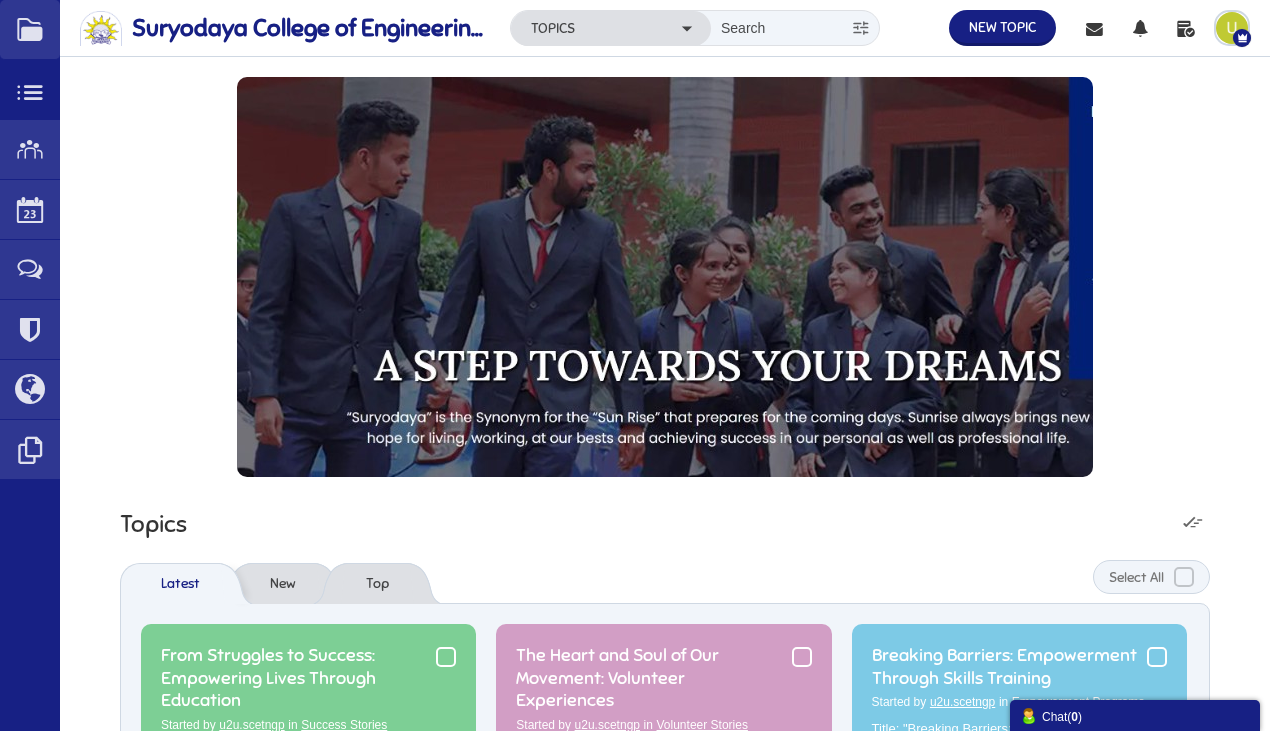click at bounding box center (1232, 28) 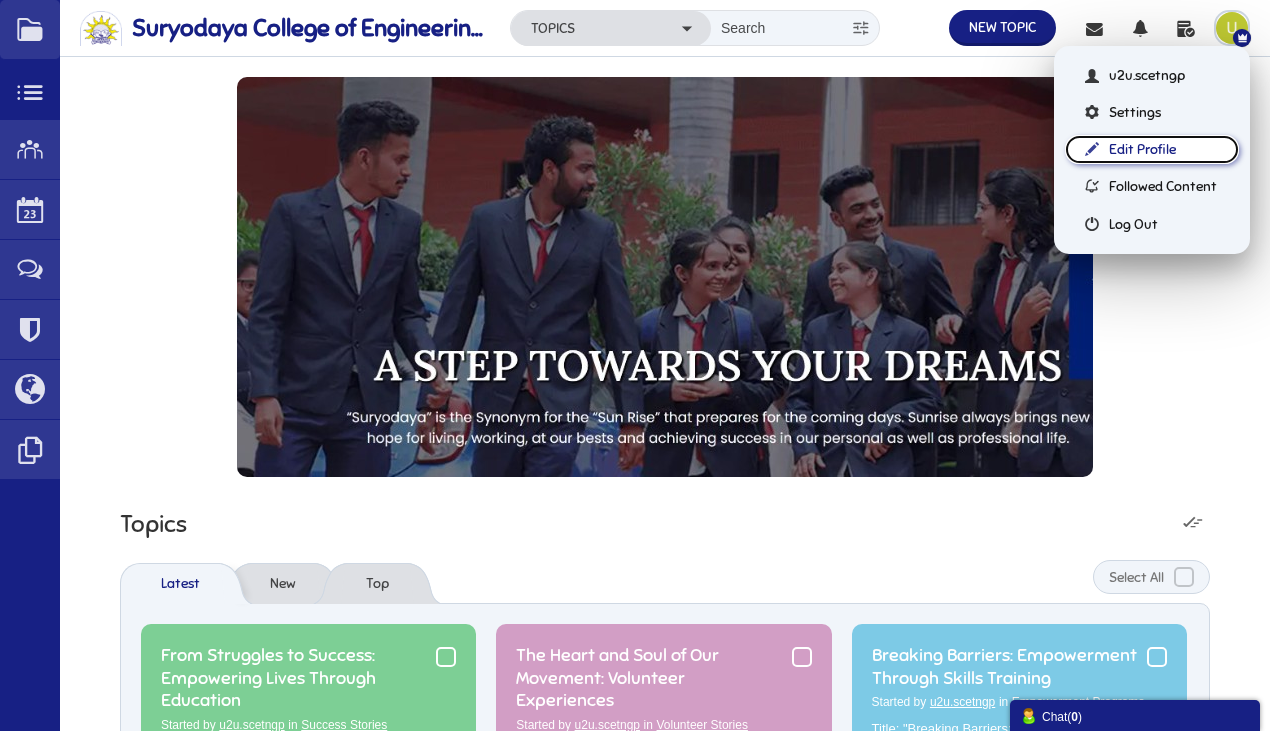 click on "Edit Profile" at bounding box center (1152, 149) 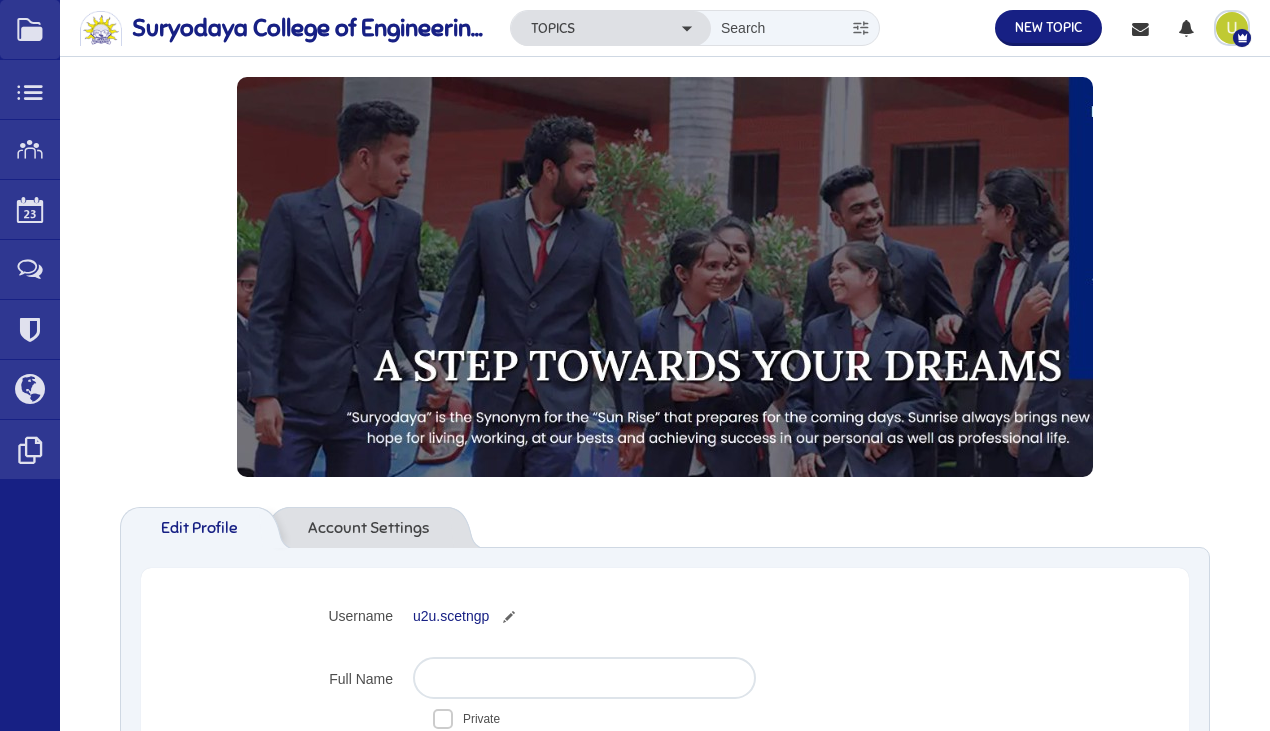 scroll, scrollTop: 0, scrollLeft: 0, axis: both 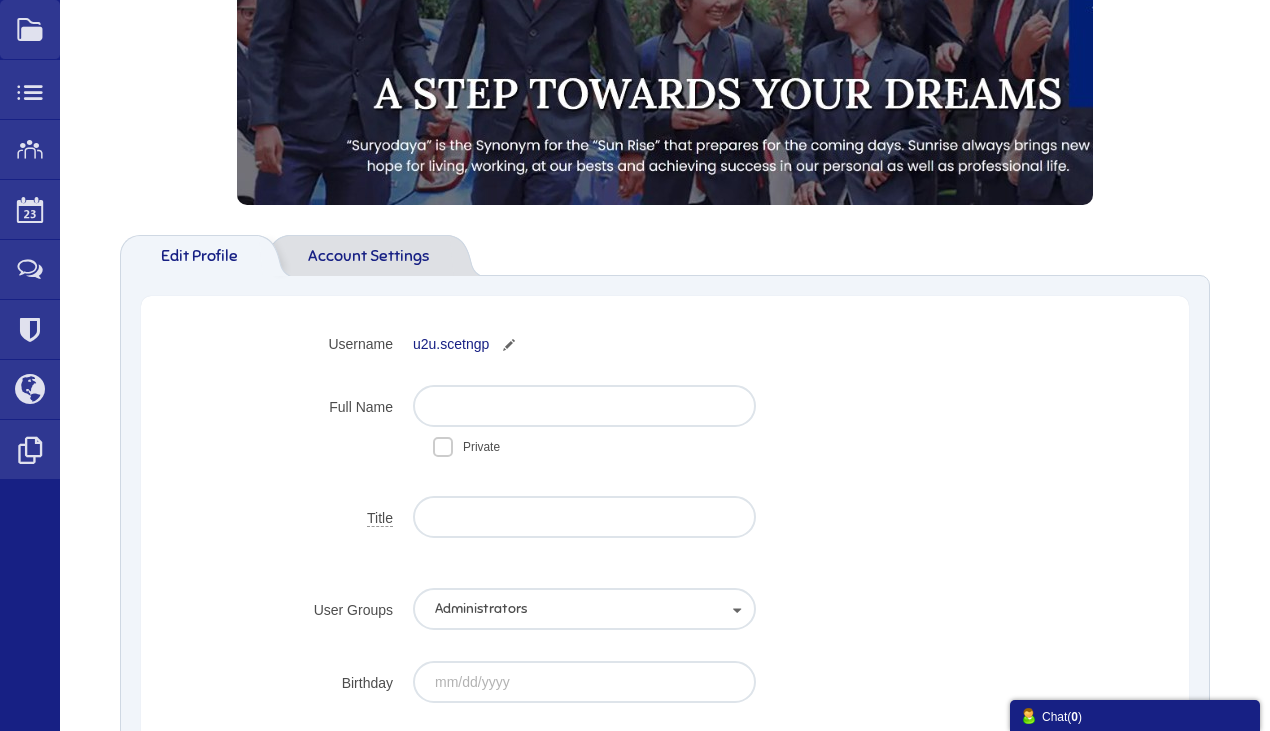 click on "Account Settings" at bounding box center (368, 255) 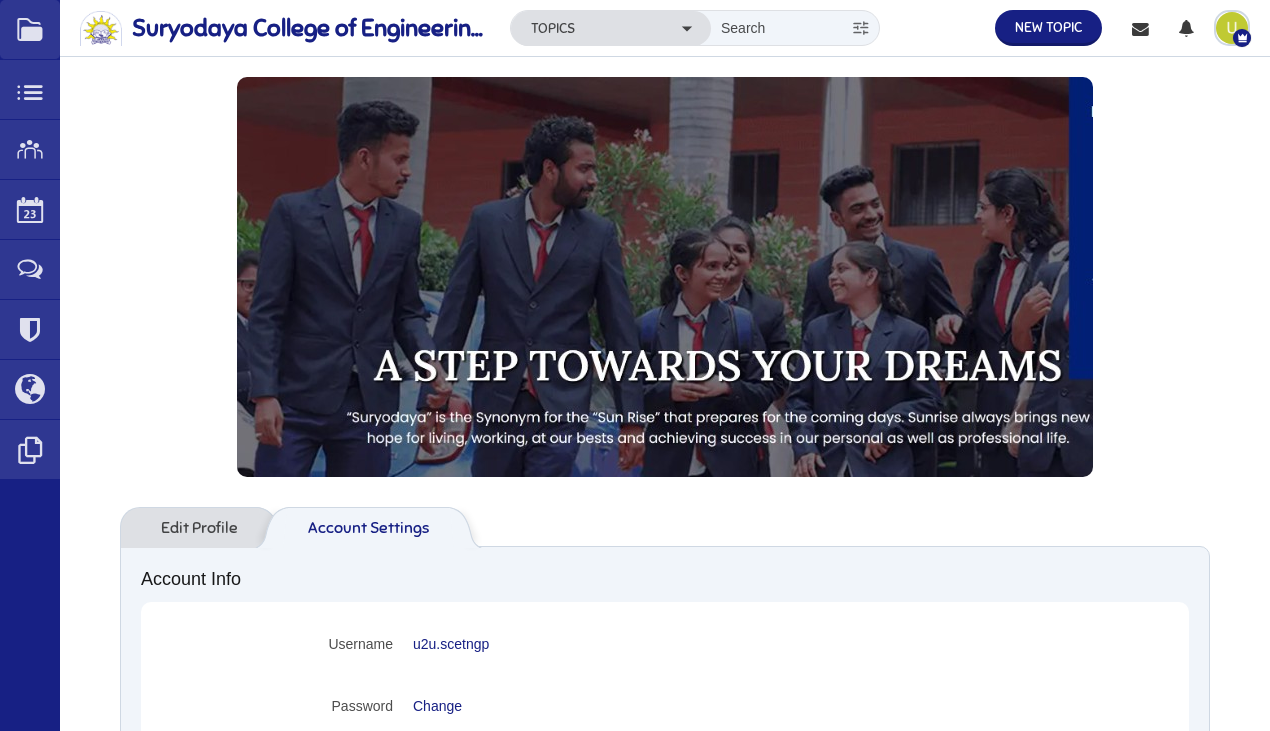scroll, scrollTop: 0, scrollLeft: 0, axis: both 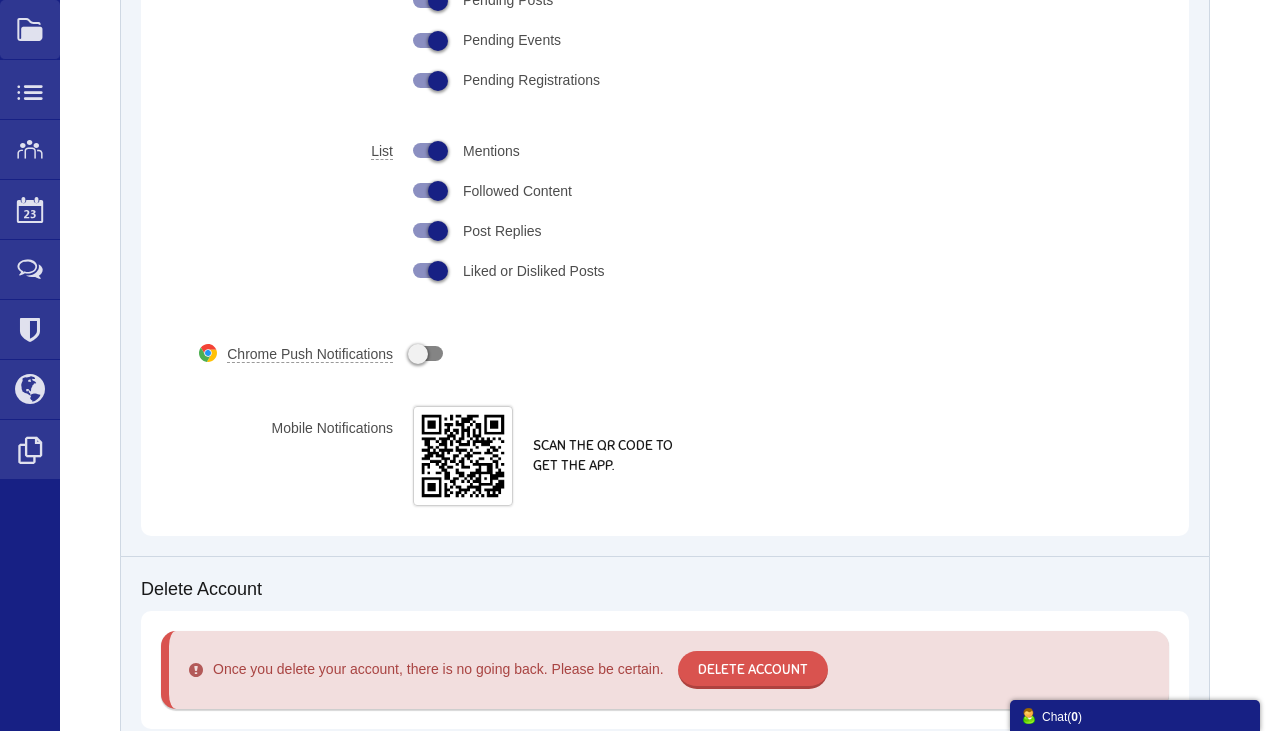 drag, startPoint x: 1274, startPoint y: 216, endPoint x: 1303, endPoint y: 663, distance: 447.93973 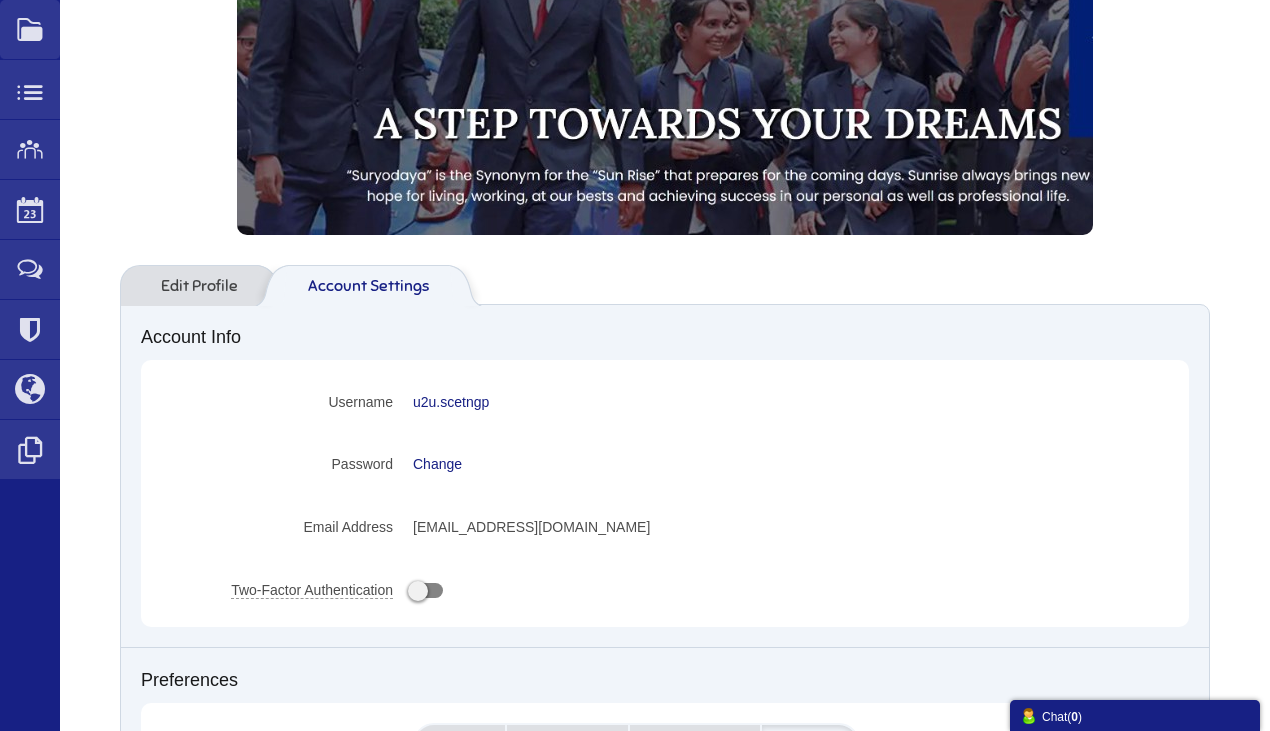 scroll, scrollTop: 228, scrollLeft: 0, axis: vertical 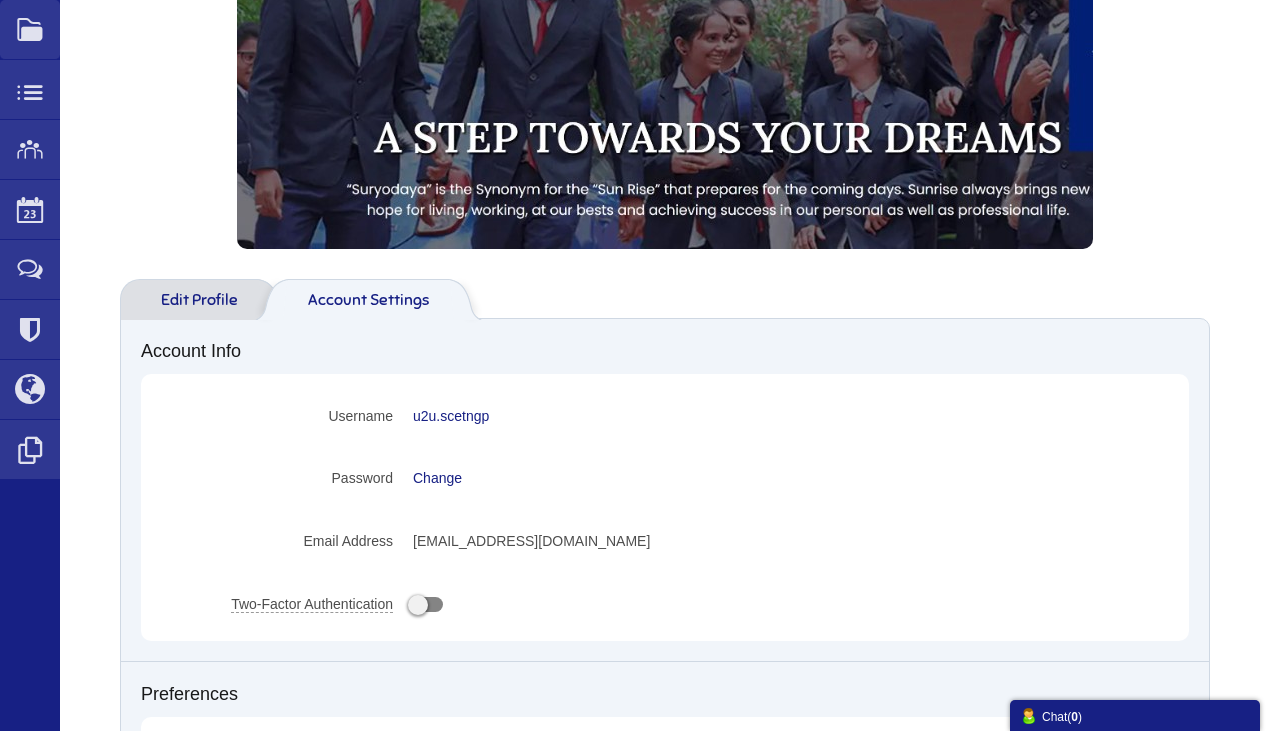 click on "Edit Profile" at bounding box center [189, 299] 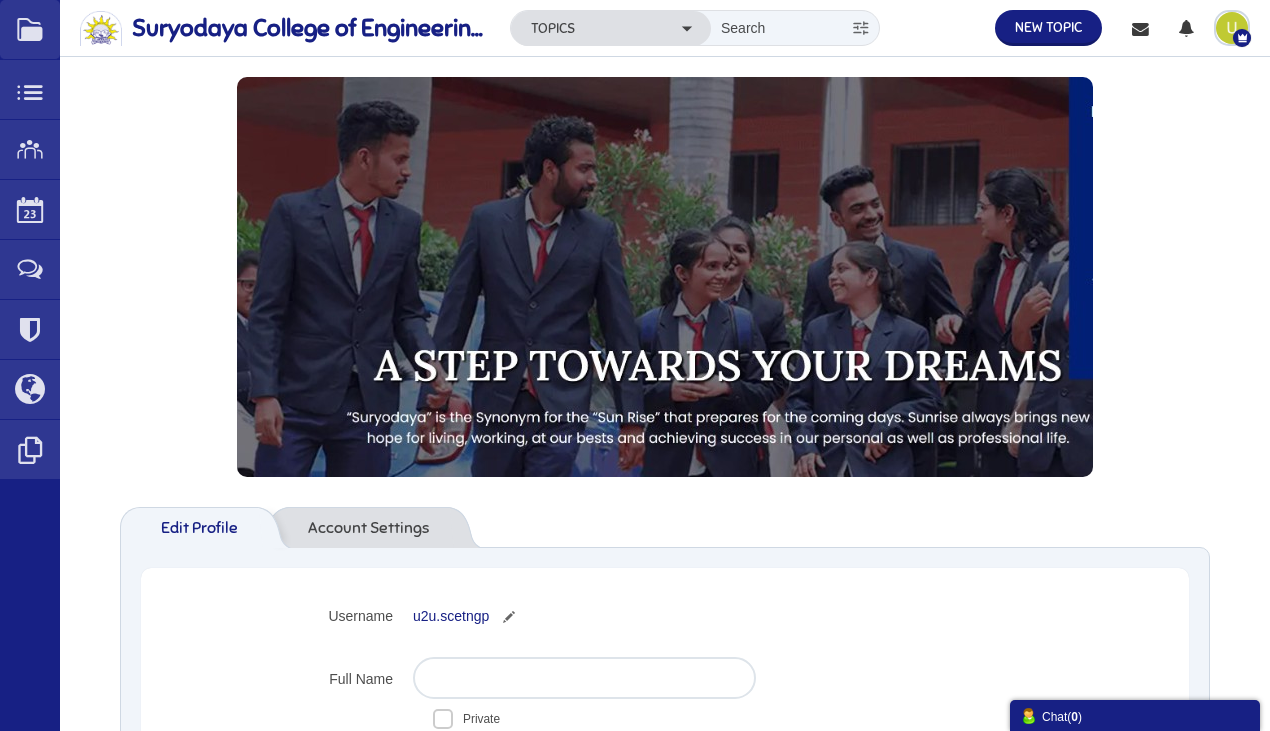 scroll, scrollTop: 0, scrollLeft: 0, axis: both 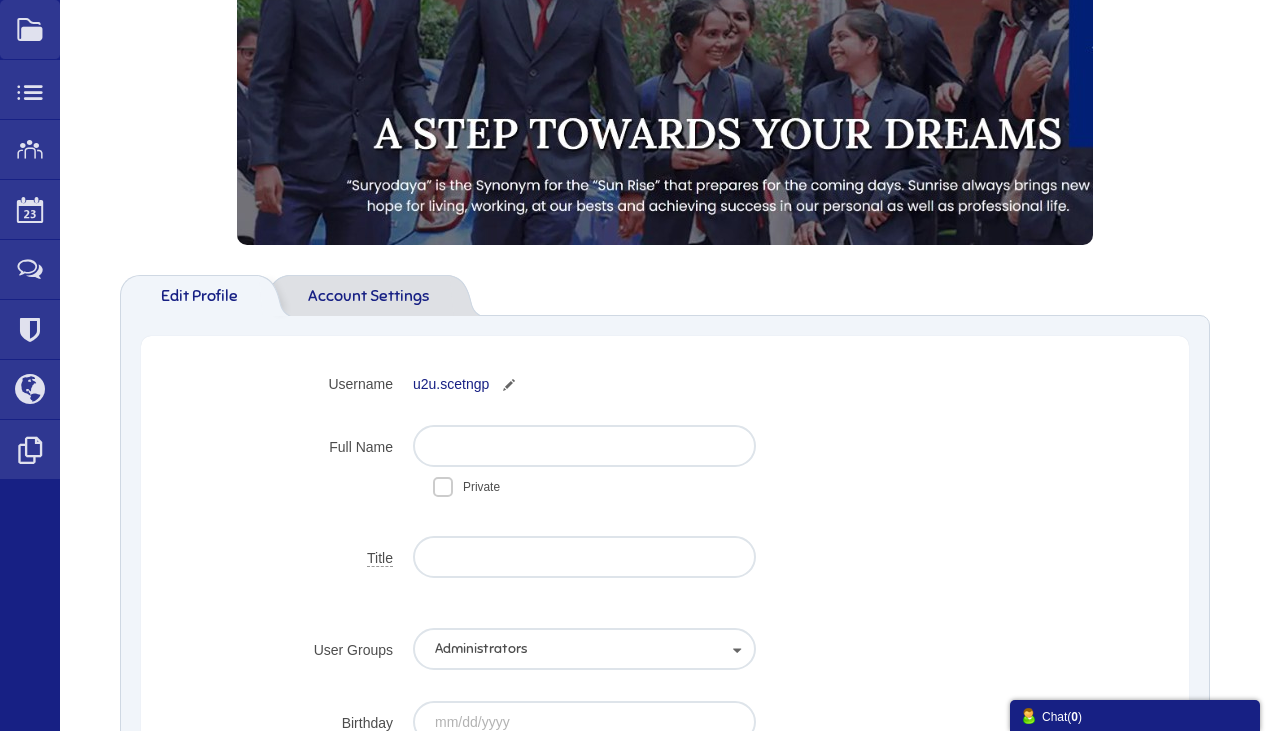 click on "Account Settings" at bounding box center (368, 295) 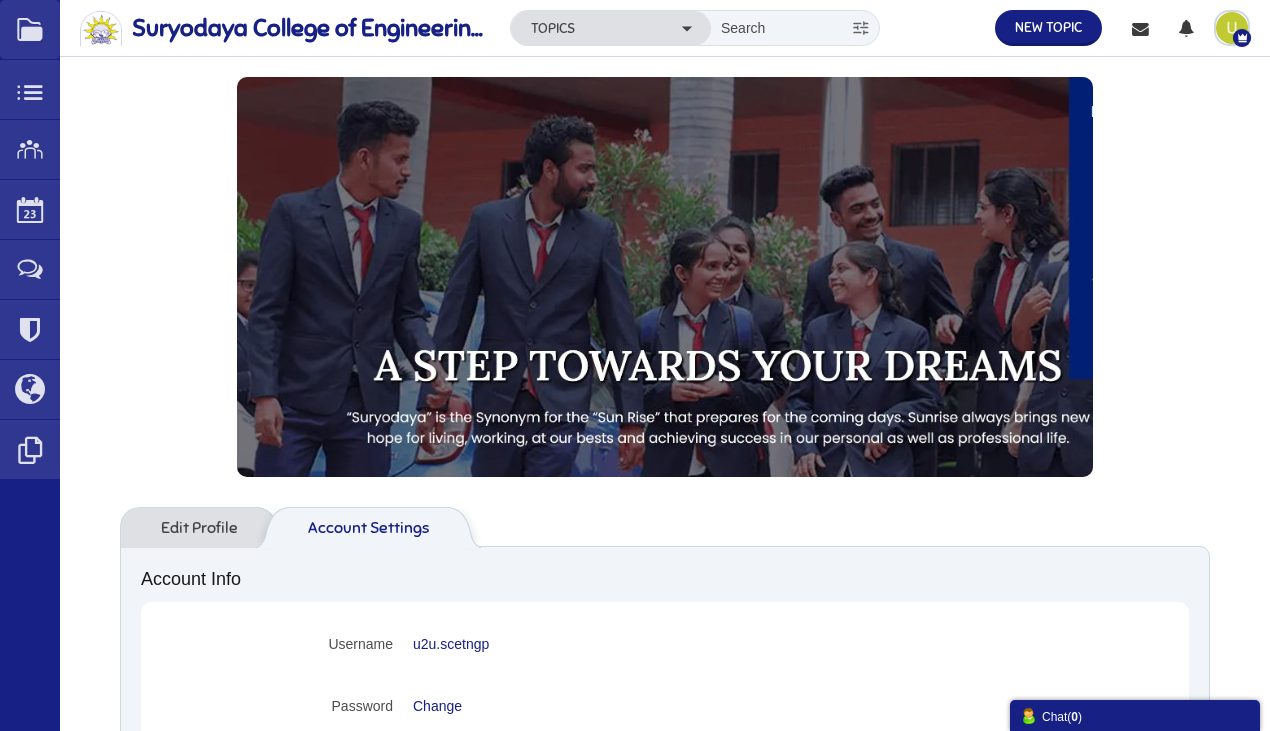 scroll, scrollTop: 0, scrollLeft: 0, axis: both 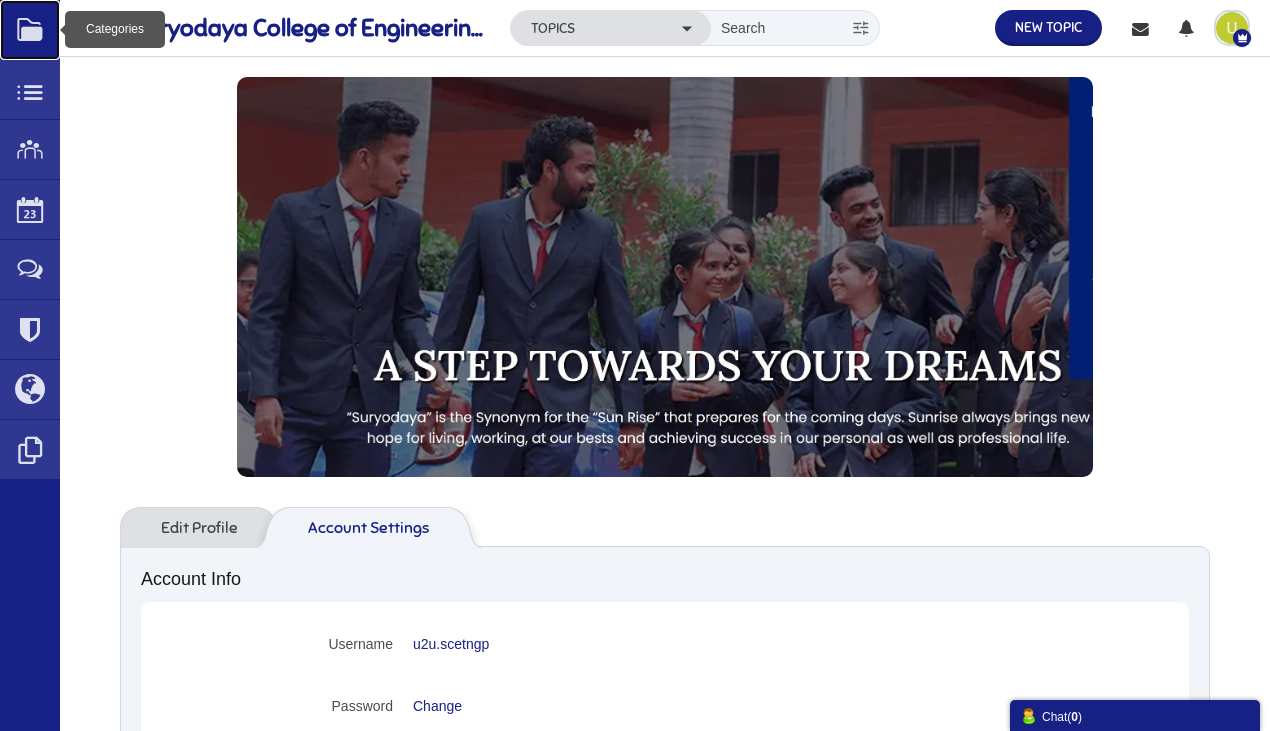 click at bounding box center [30, 30] 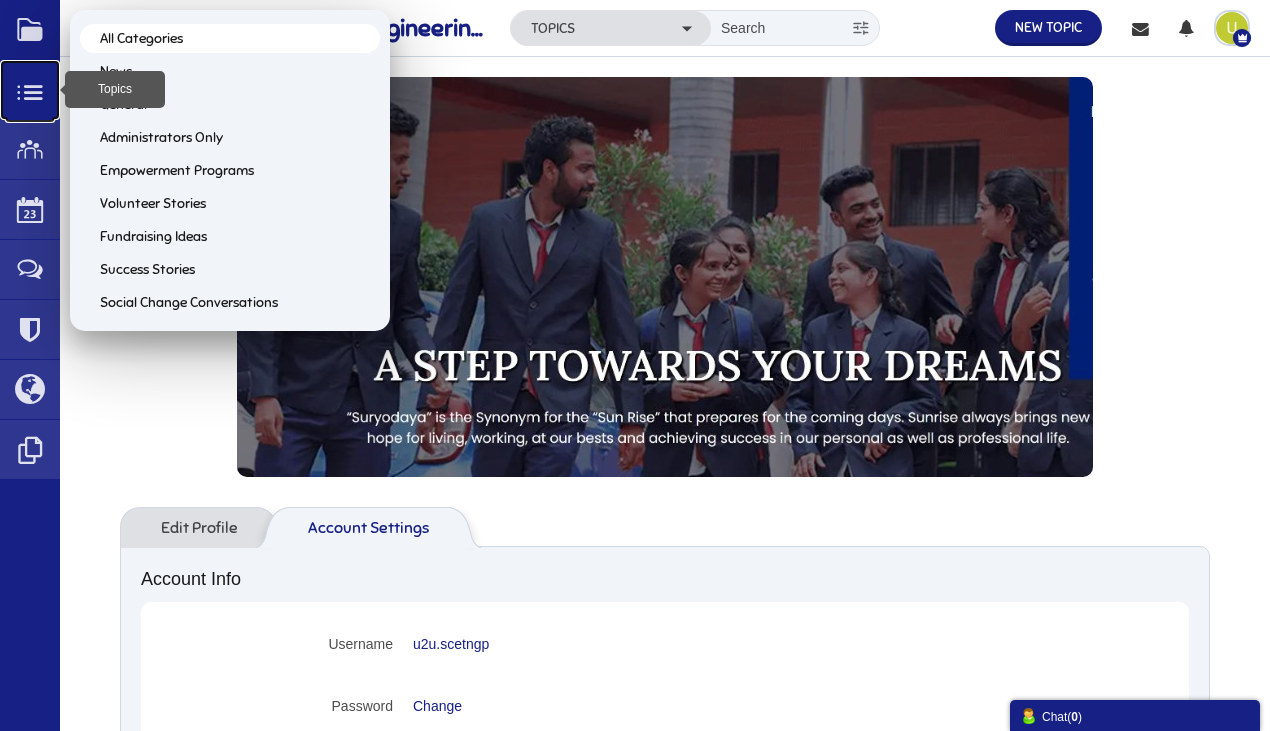 click at bounding box center [30, 90] 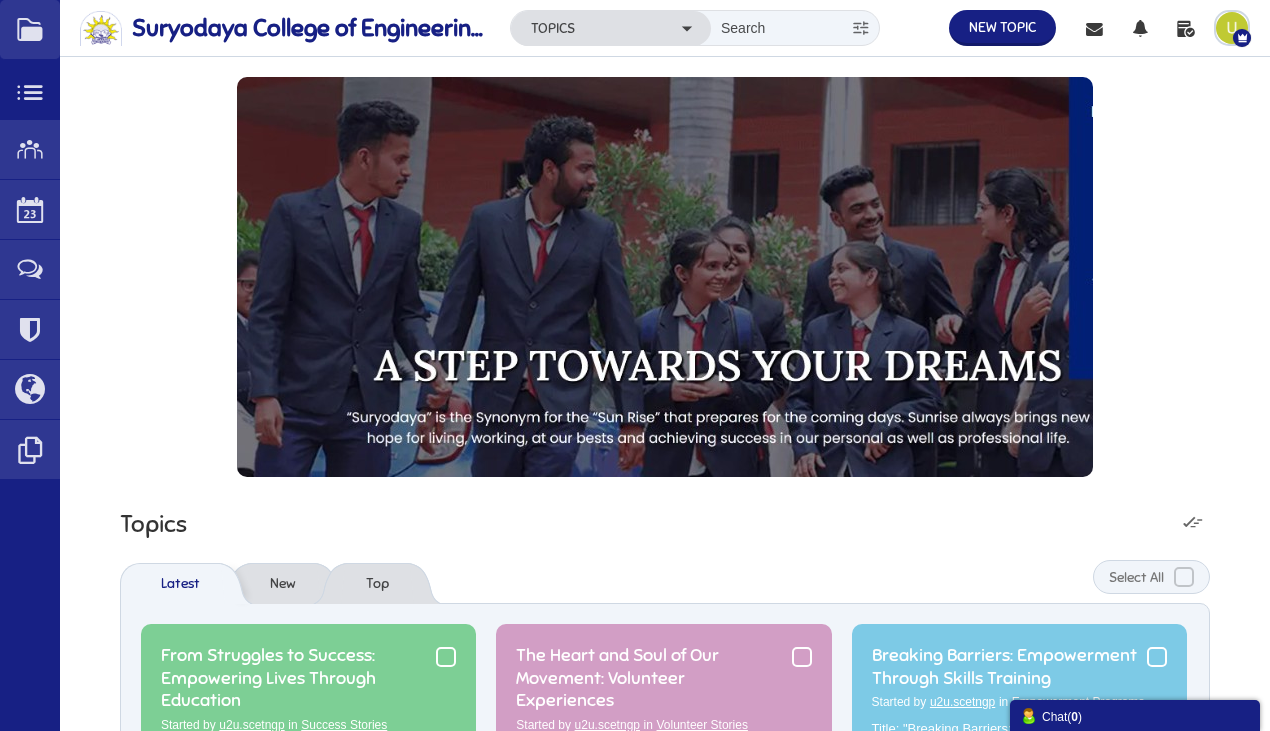 scroll, scrollTop: 0, scrollLeft: 0, axis: both 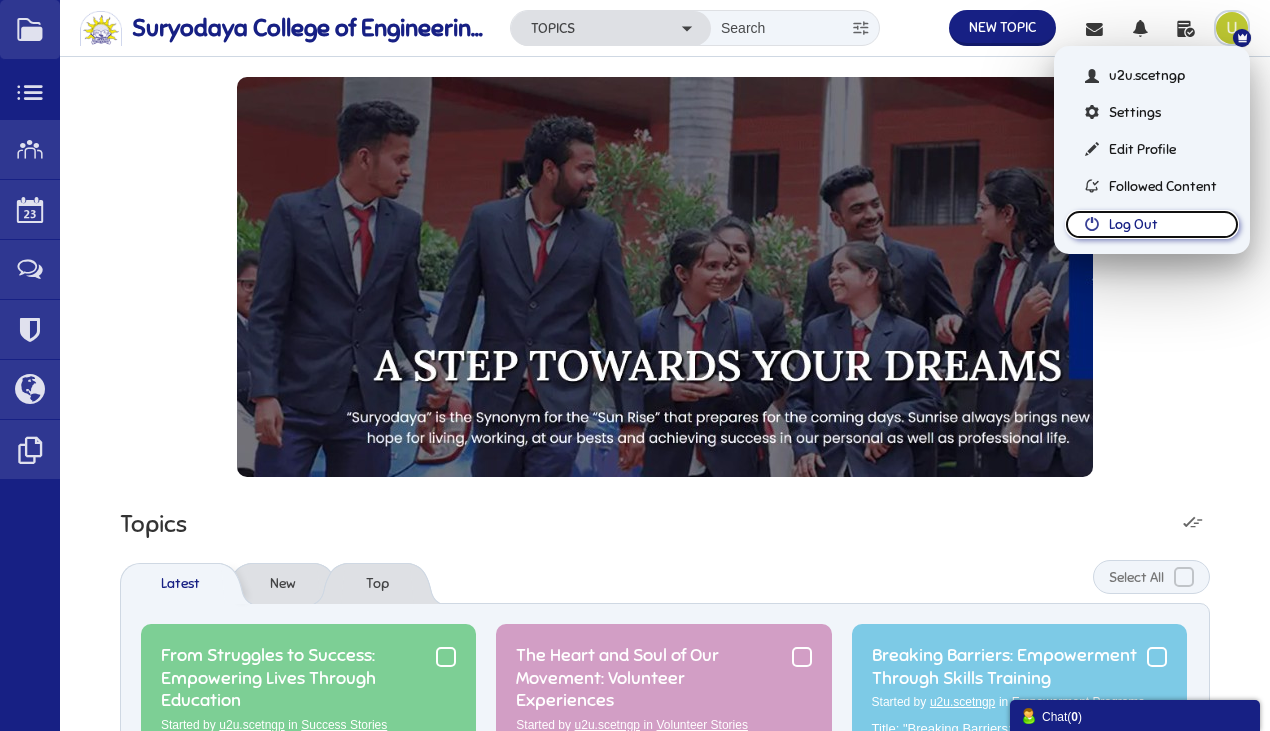 click on "Log Out" at bounding box center [1152, 224] 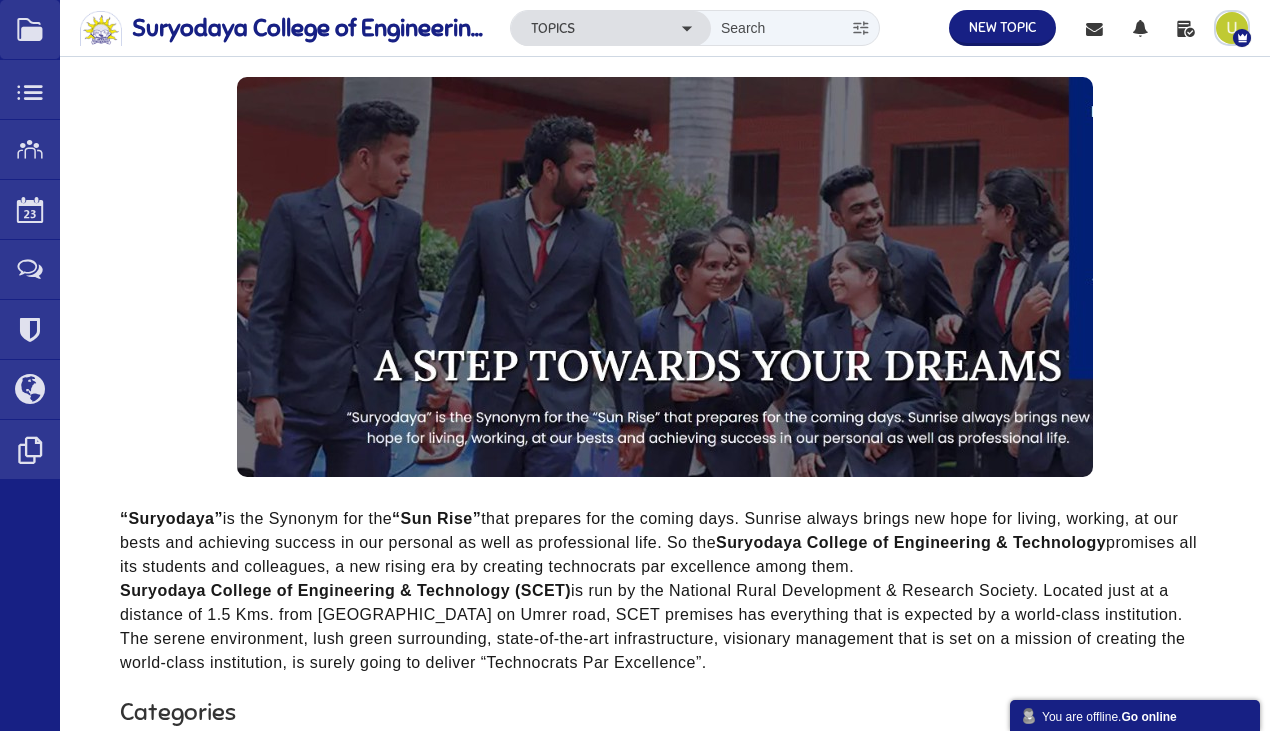 scroll, scrollTop: 0, scrollLeft: 0, axis: both 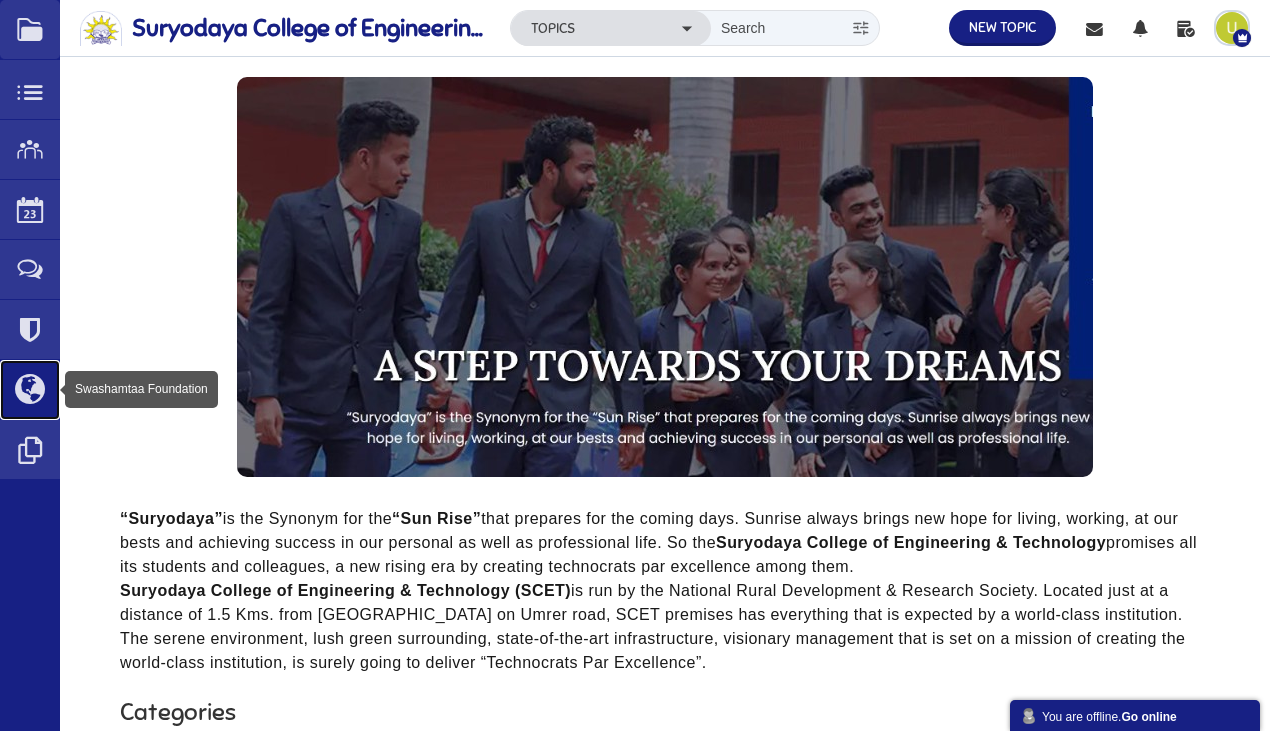 click at bounding box center (30, 390) 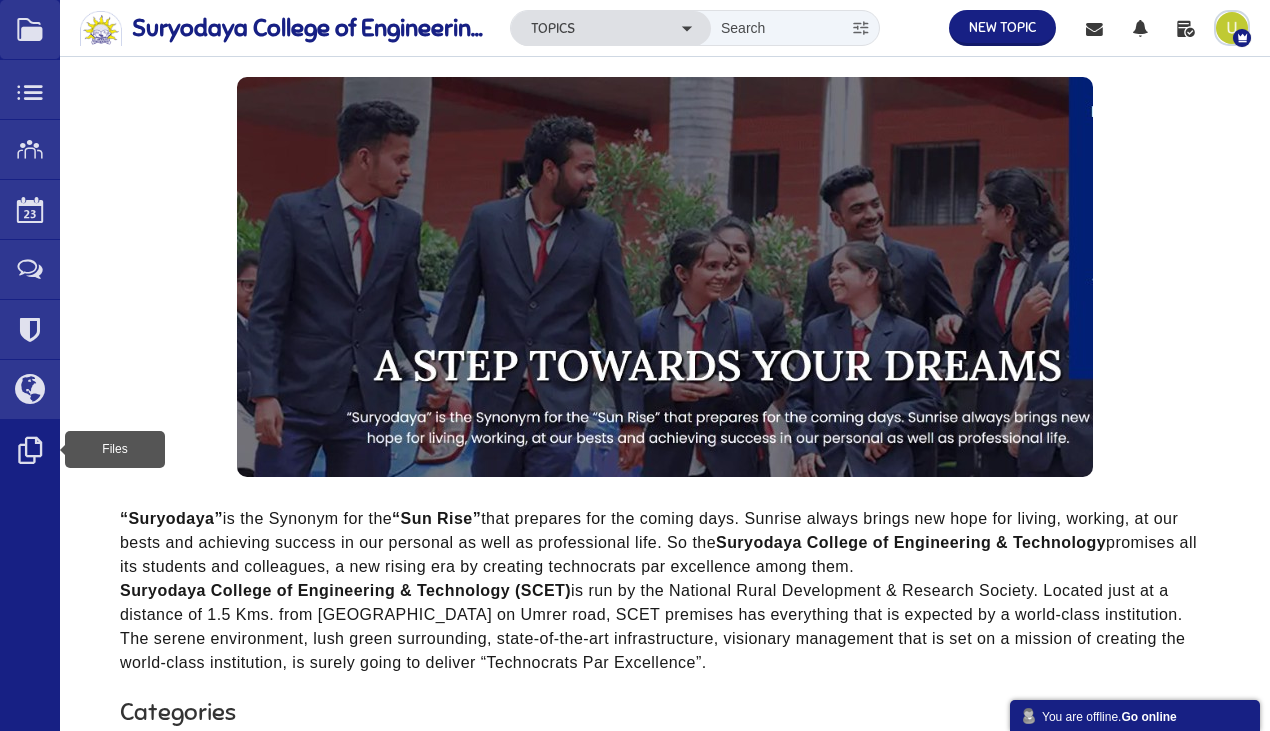 scroll, scrollTop: 0, scrollLeft: 0, axis: both 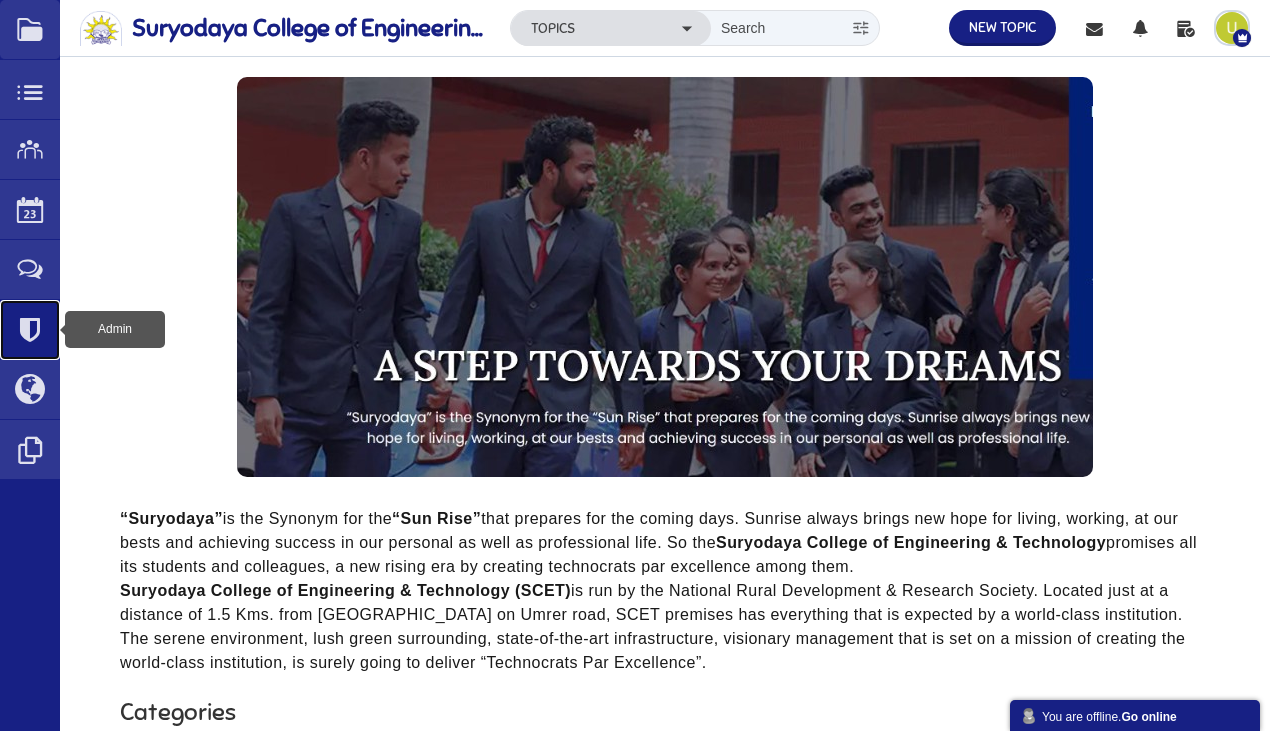 click at bounding box center (30, 330) 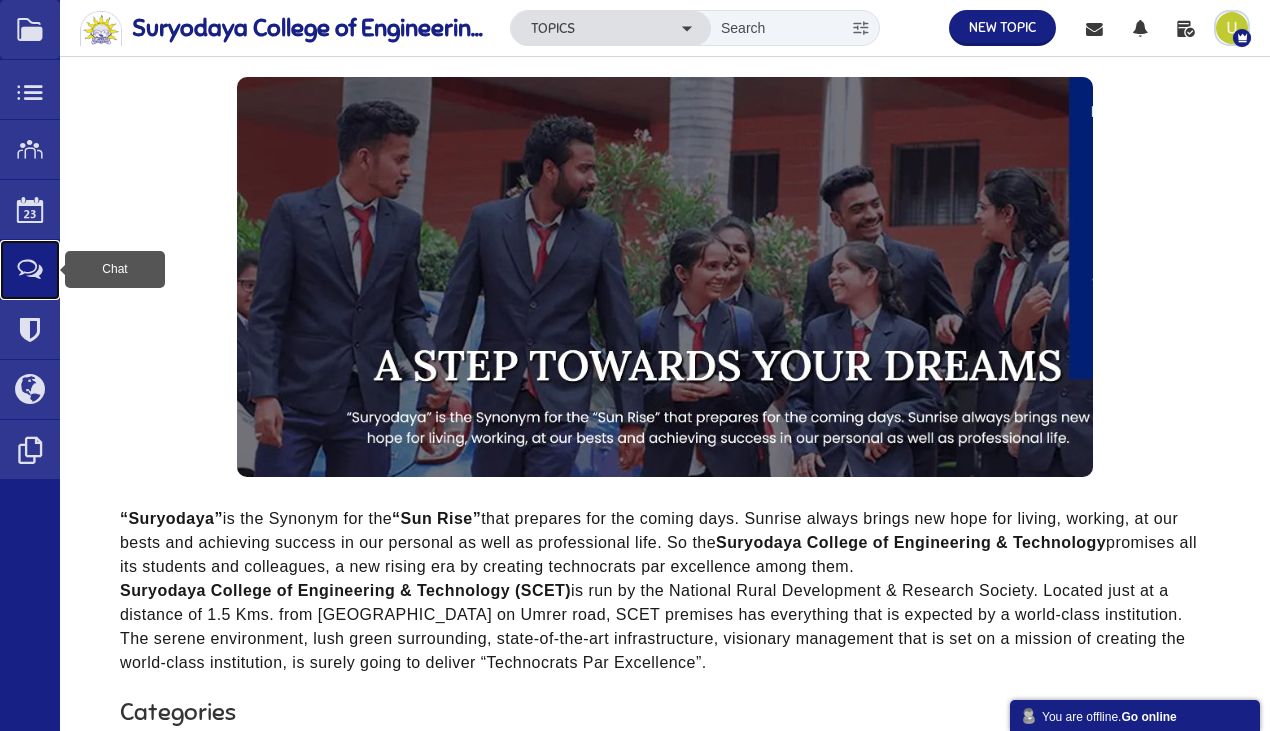 click at bounding box center [30, 270] 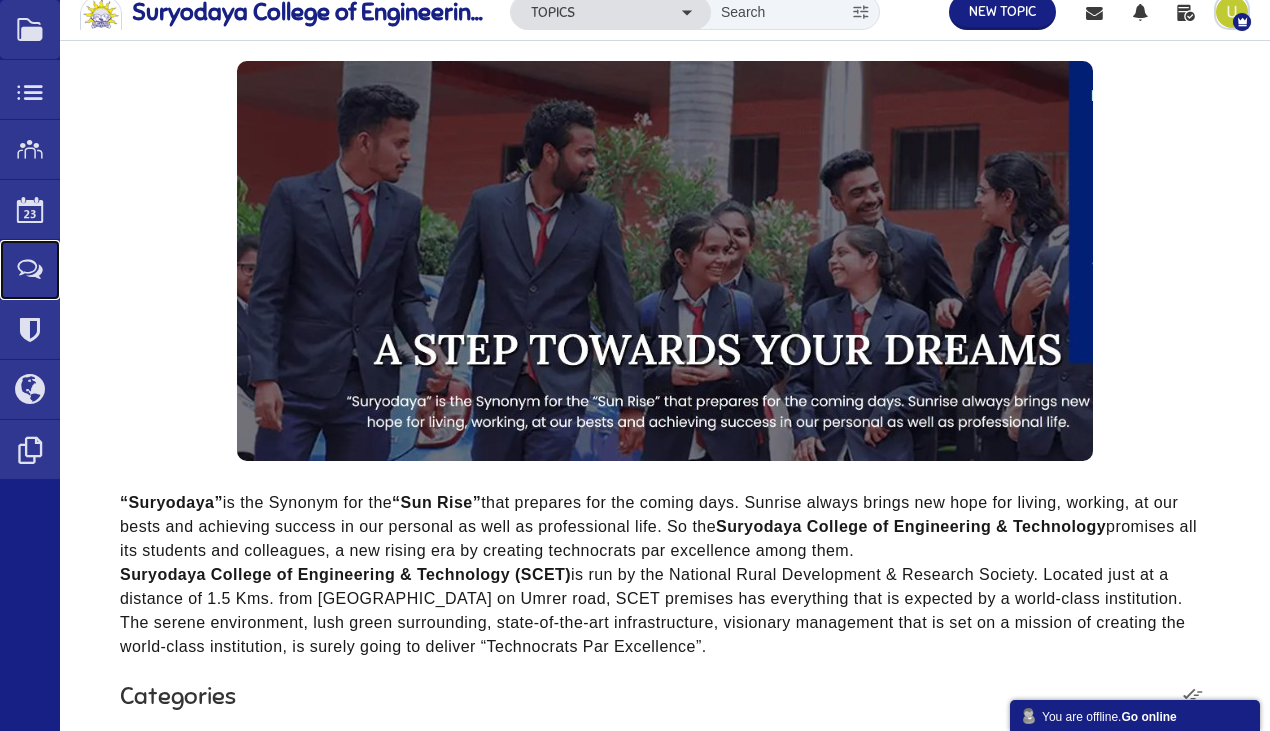 scroll, scrollTop: 0, scrollLeft: 0, axis: both 